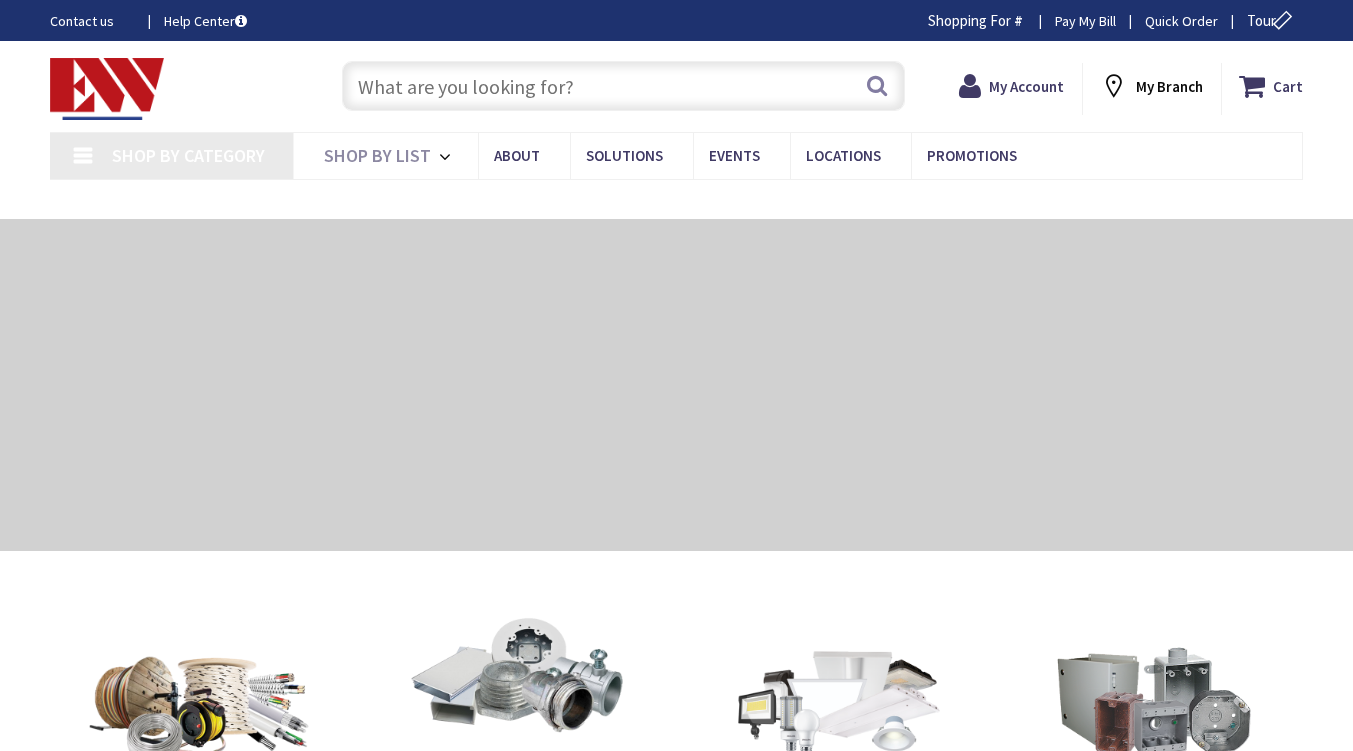 scroll, scrollTop: 0, scrollLeft: 0, axis: both 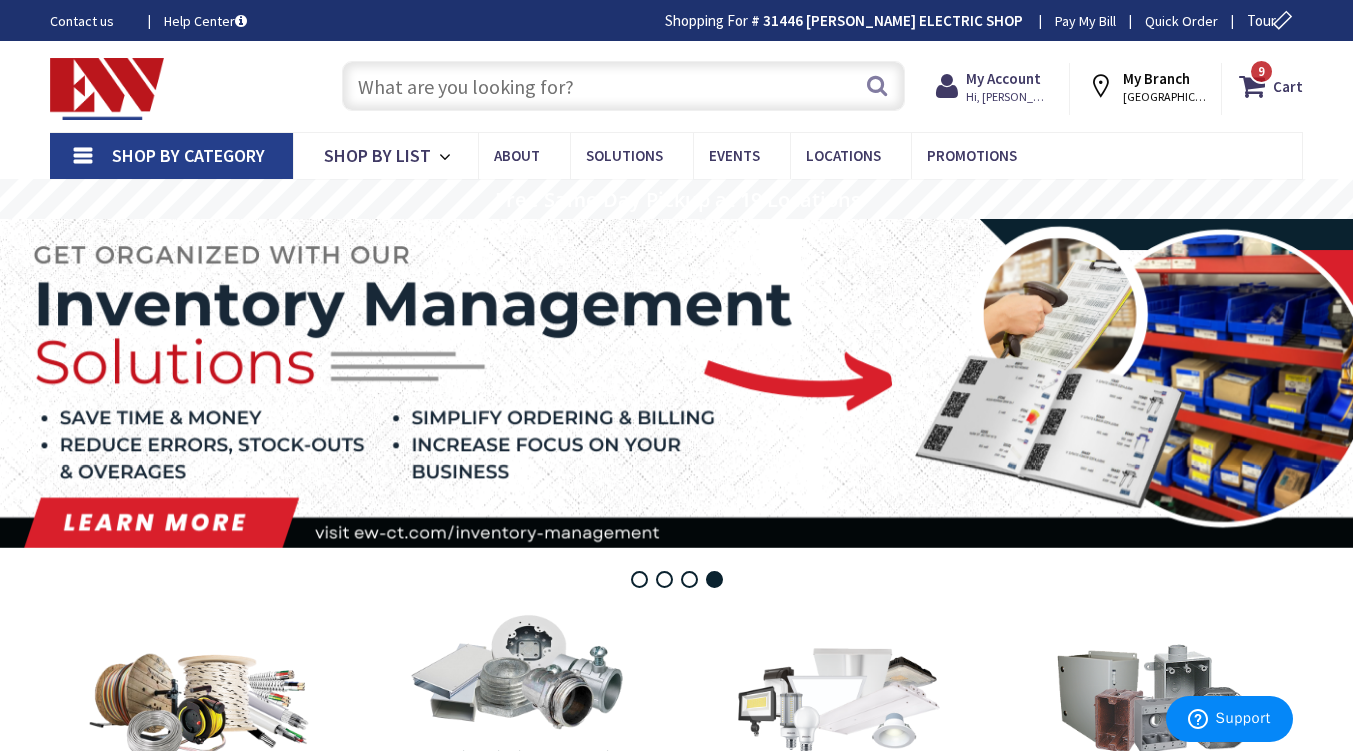 click at bounding box center (623, 86) 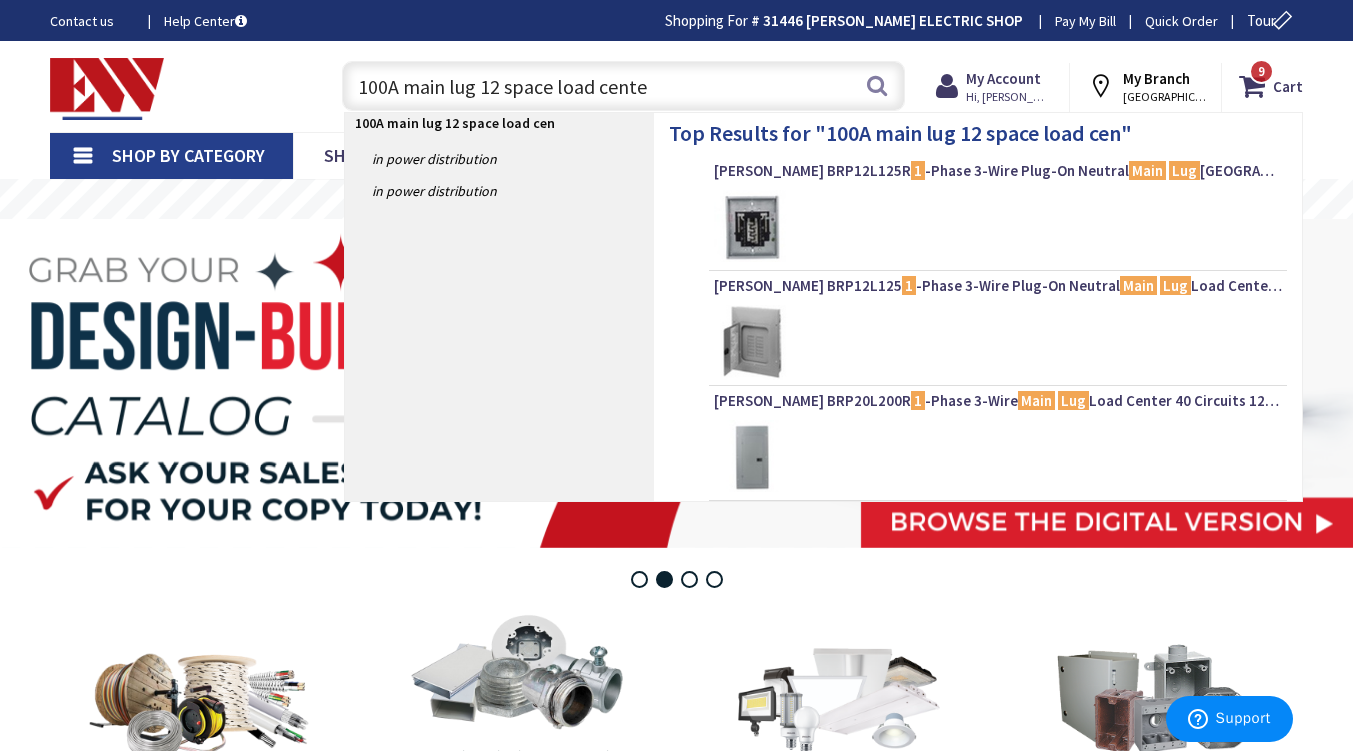 type on "100A main lug 12 space load center" 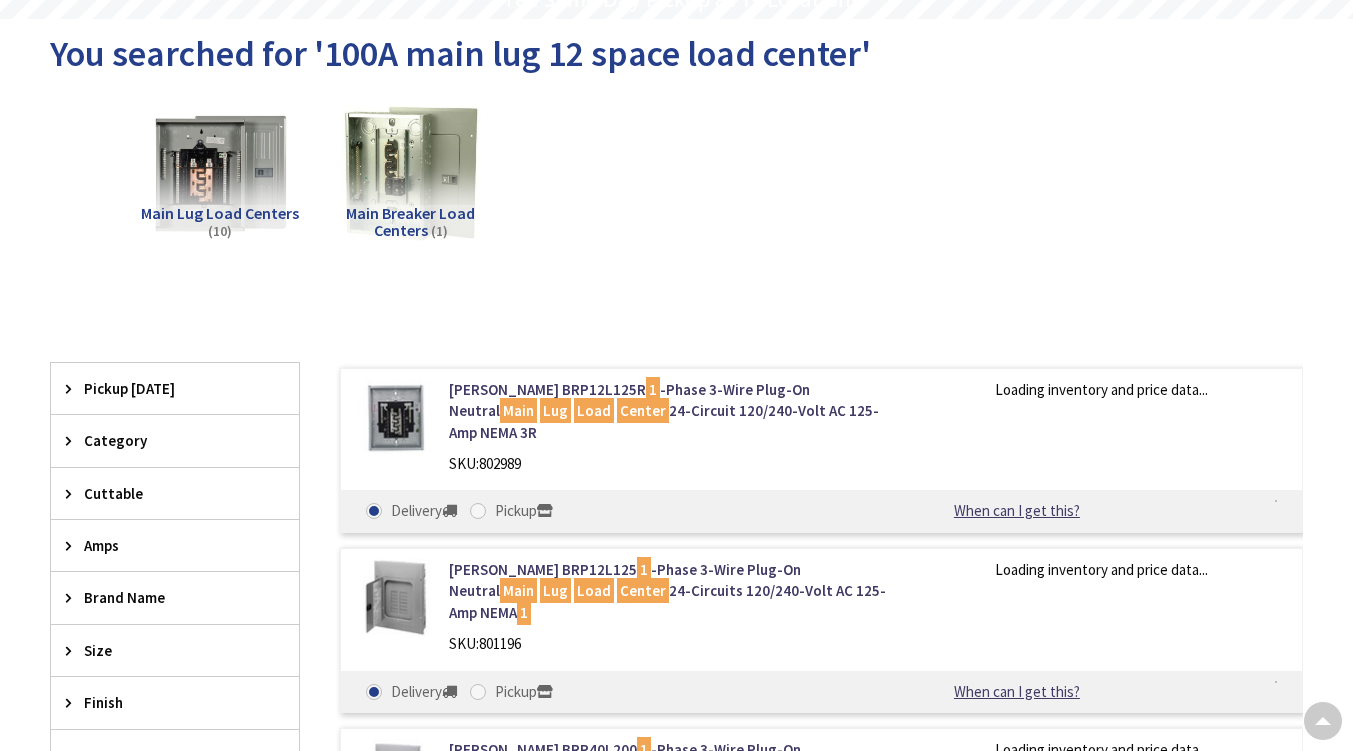 scroll, scrollTop: 200, scrollLeft: 0, axis: vertical 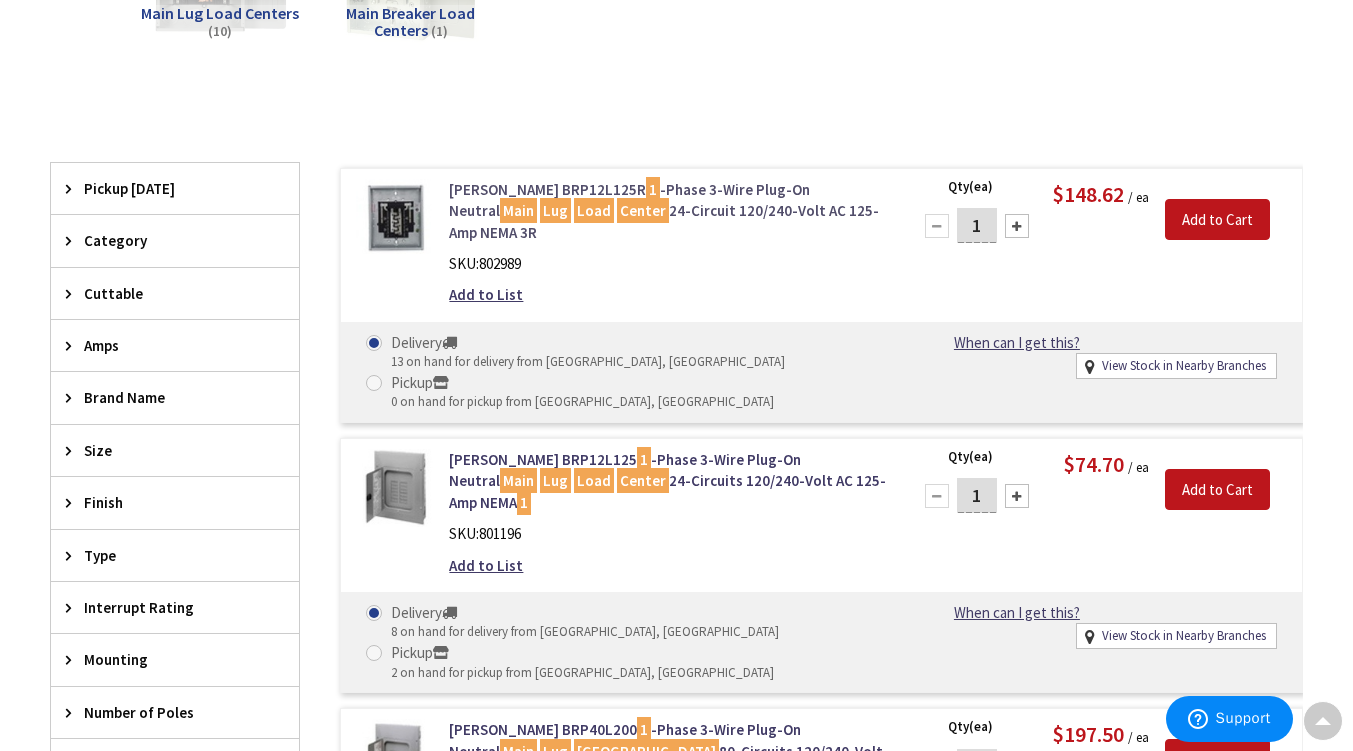 click on "Eaton BRP12L125R  1 -Phase 3-Wire Plug-On Neutral  Main   Lug   Load   Center  24-Circuit 120/240-Volt AC 125-Amp NEMA 3R" at bounding box center [667, 211] 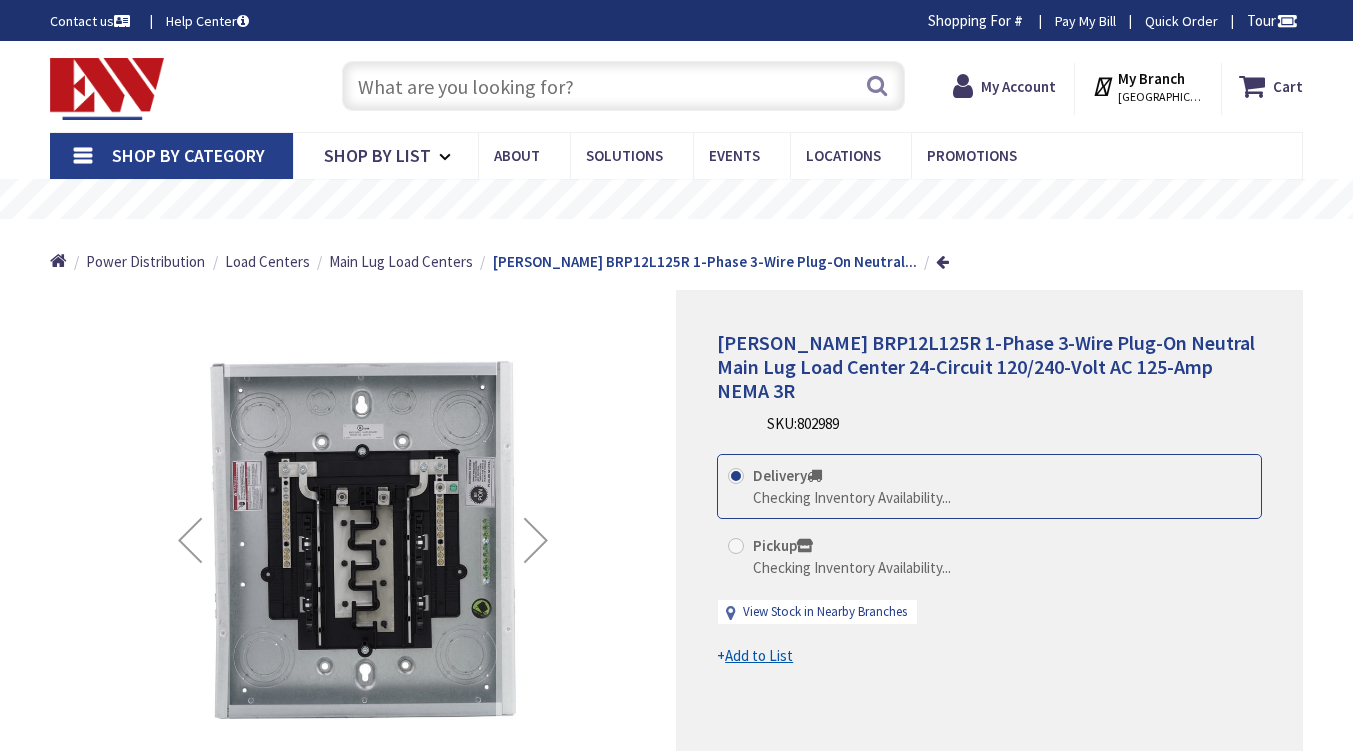scroll, scrollTop: 0, scrollLeft: 0, axis: both 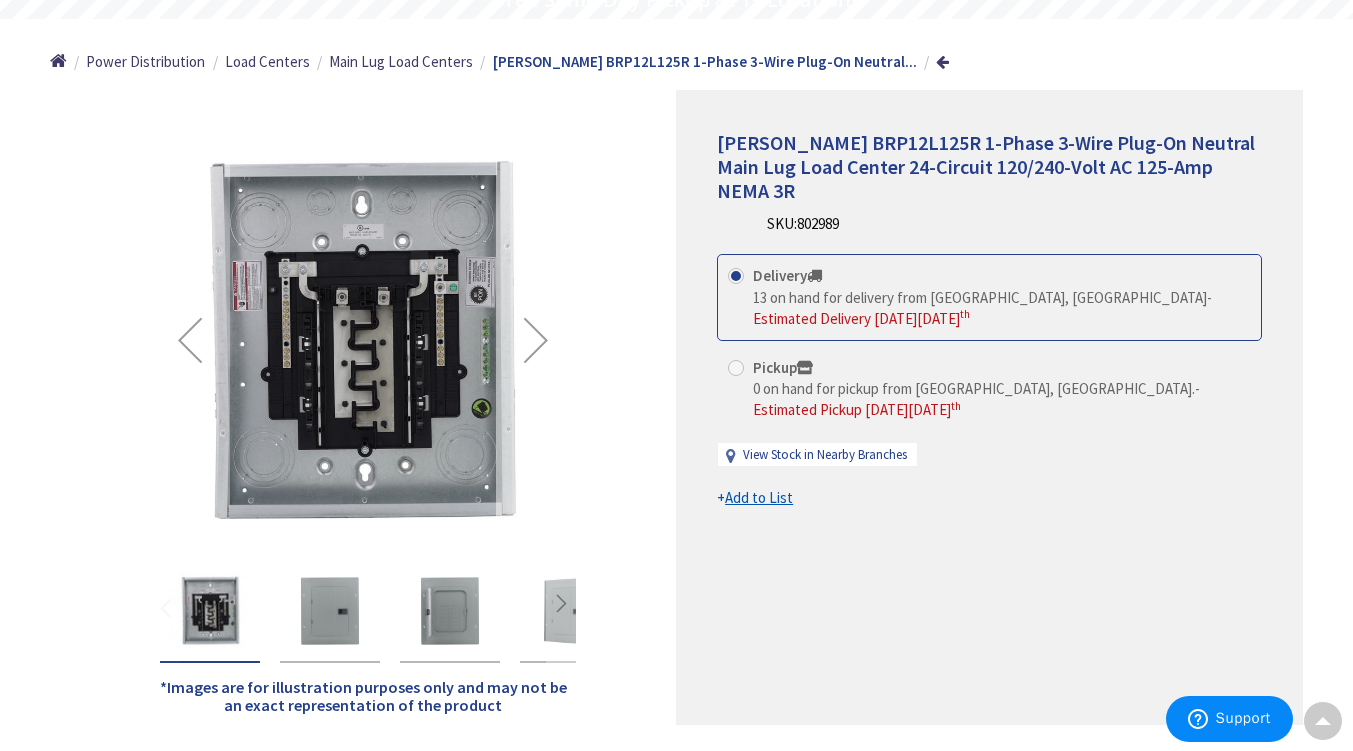 click at bounding box center (536, 340) 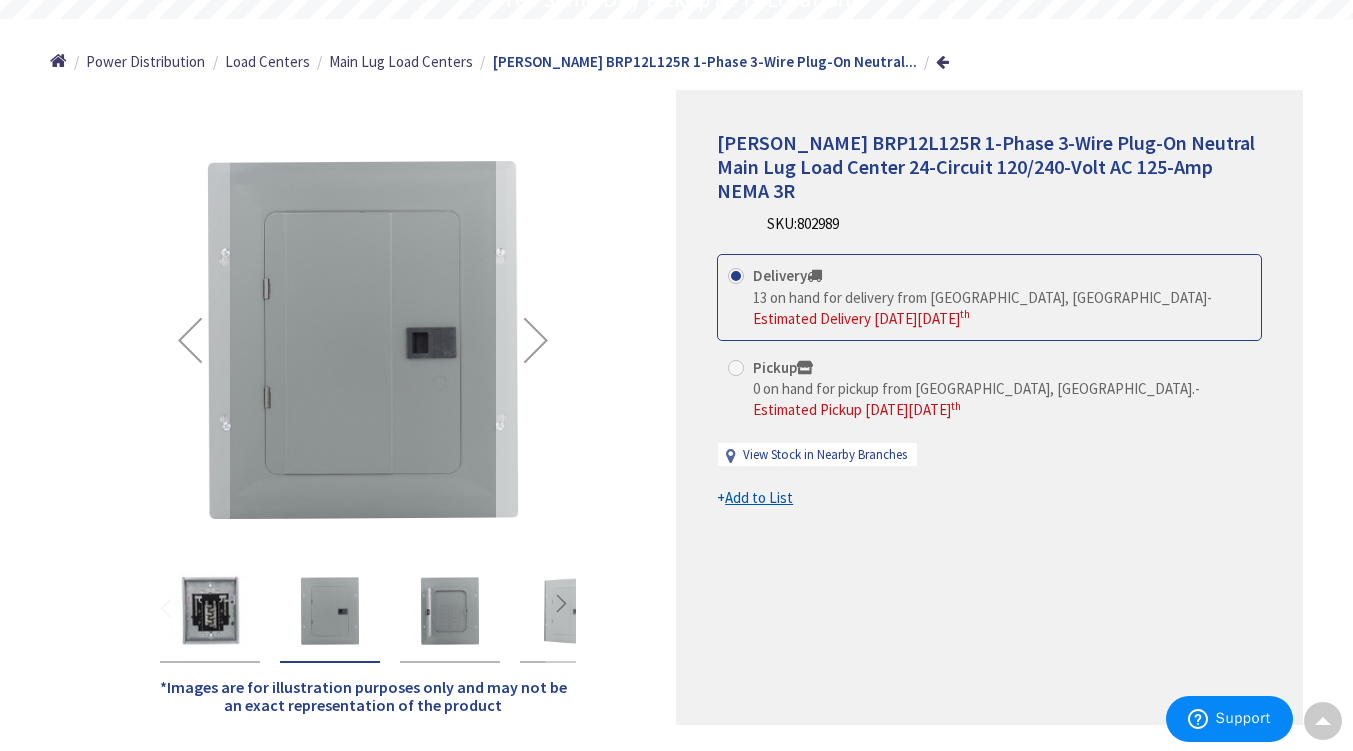 click at bounding box center (536, 340) 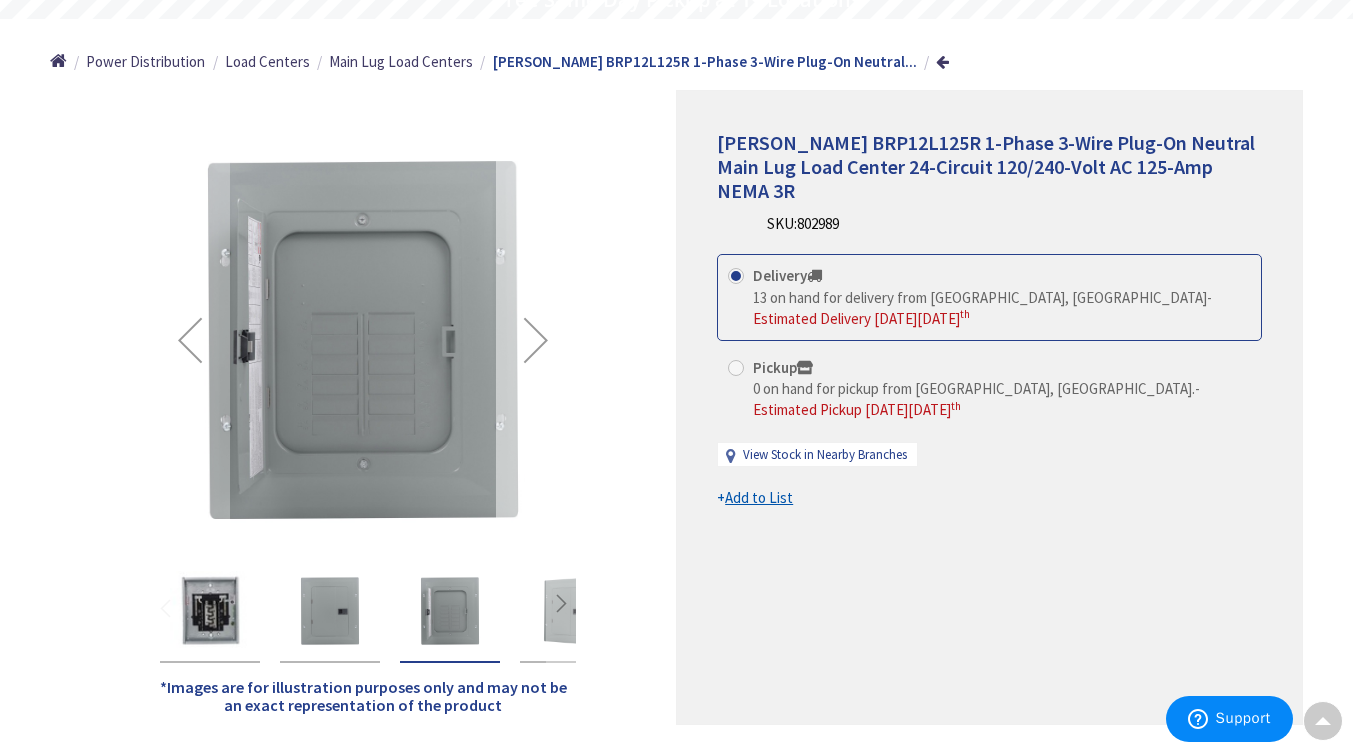 click at bounding box center (536, 340) 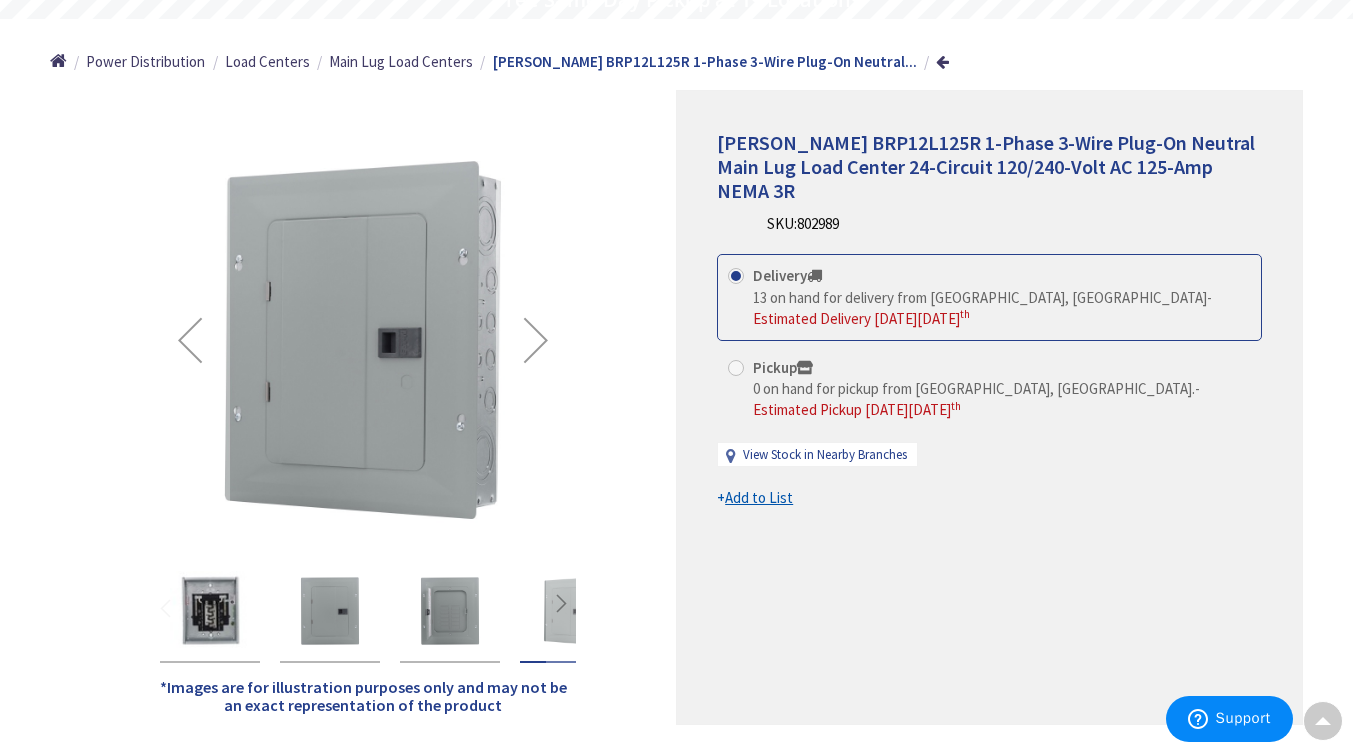 click at bounding box center (536, 340) 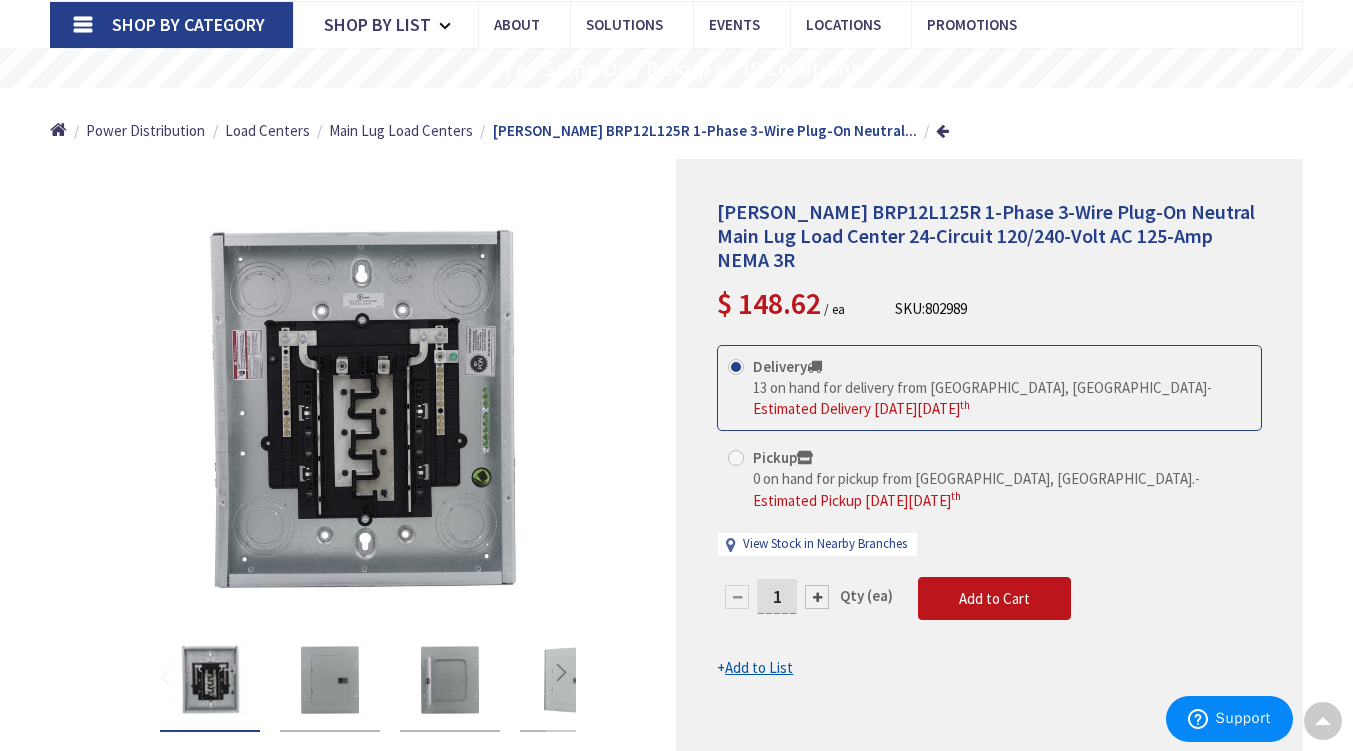 scroll, scrollTop: 0, scrollLeft: 0, axis: both 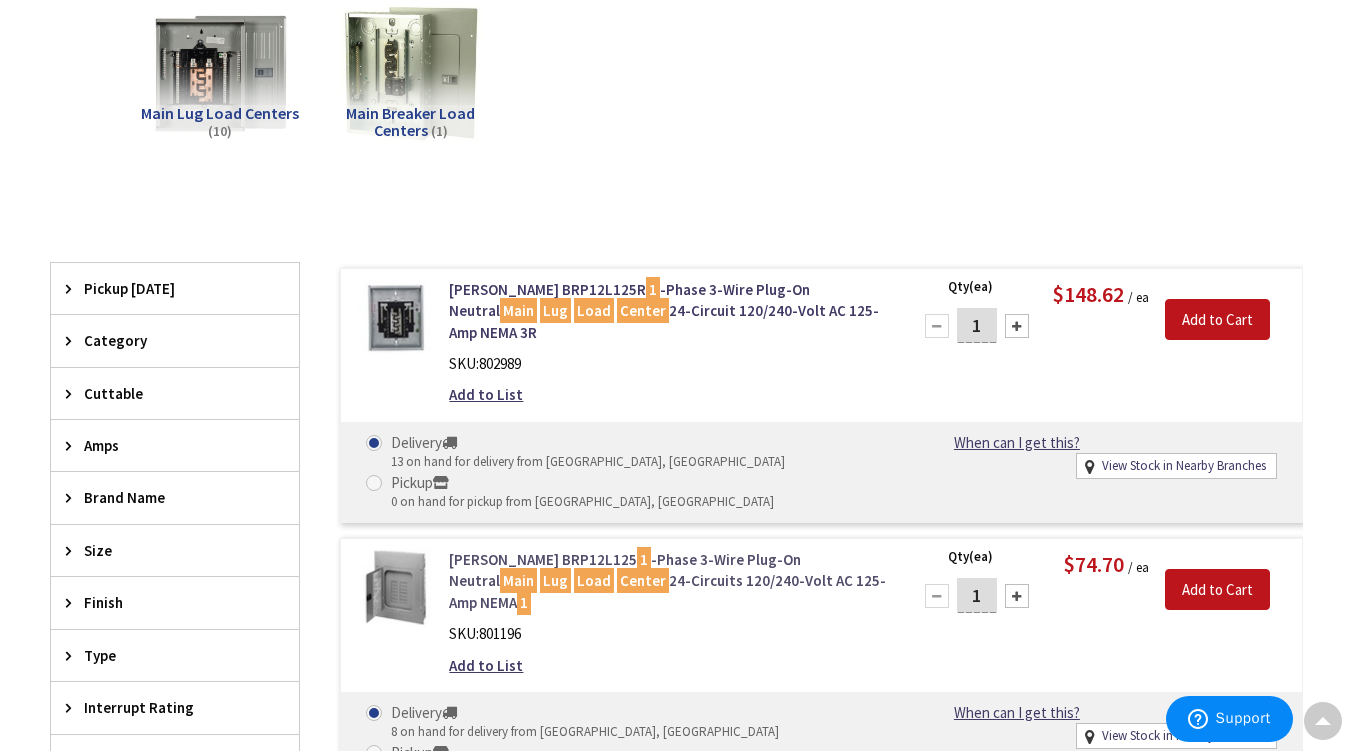 click on "Eaton BRP12L125  1 -Phase 3-Wire Plug-On Neutral  Main   Lug   Load   Center  24-Circuits 120/240-Volt AC 125-Amp NEMA  1" at bounding box center (667, 581) 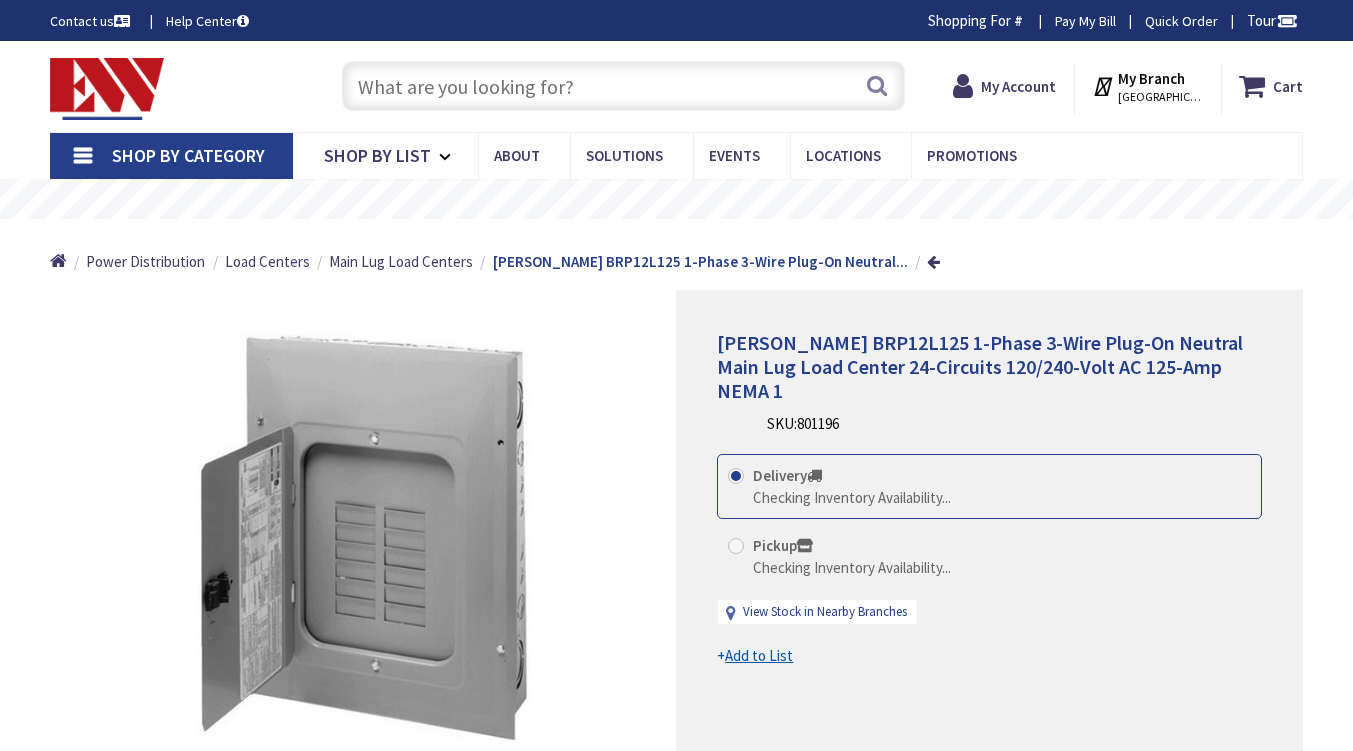 scroll, scrollTop: 0, scrollLeft: 0, axis: both 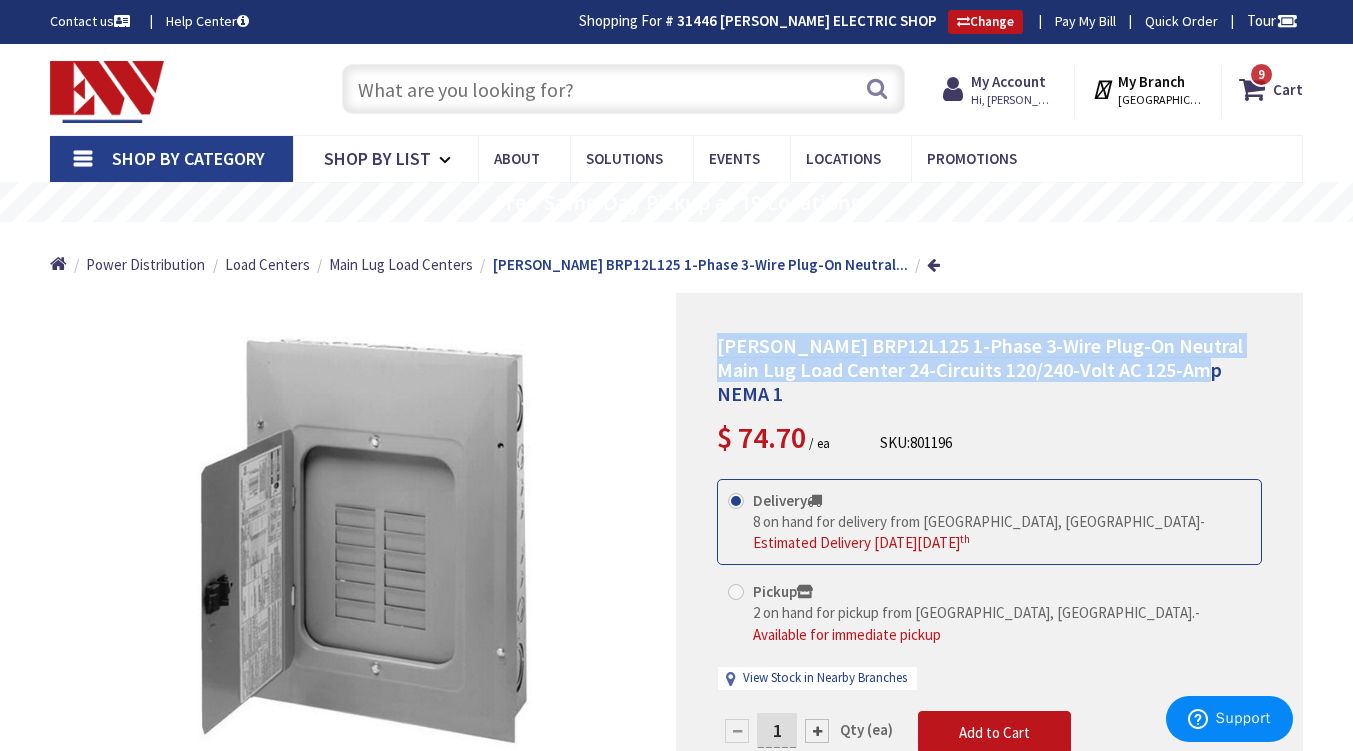 drag, startPoint x: 711, startPoint y: 347, endPoint x: 1217, endPoint y: 374, distance: 506.71985 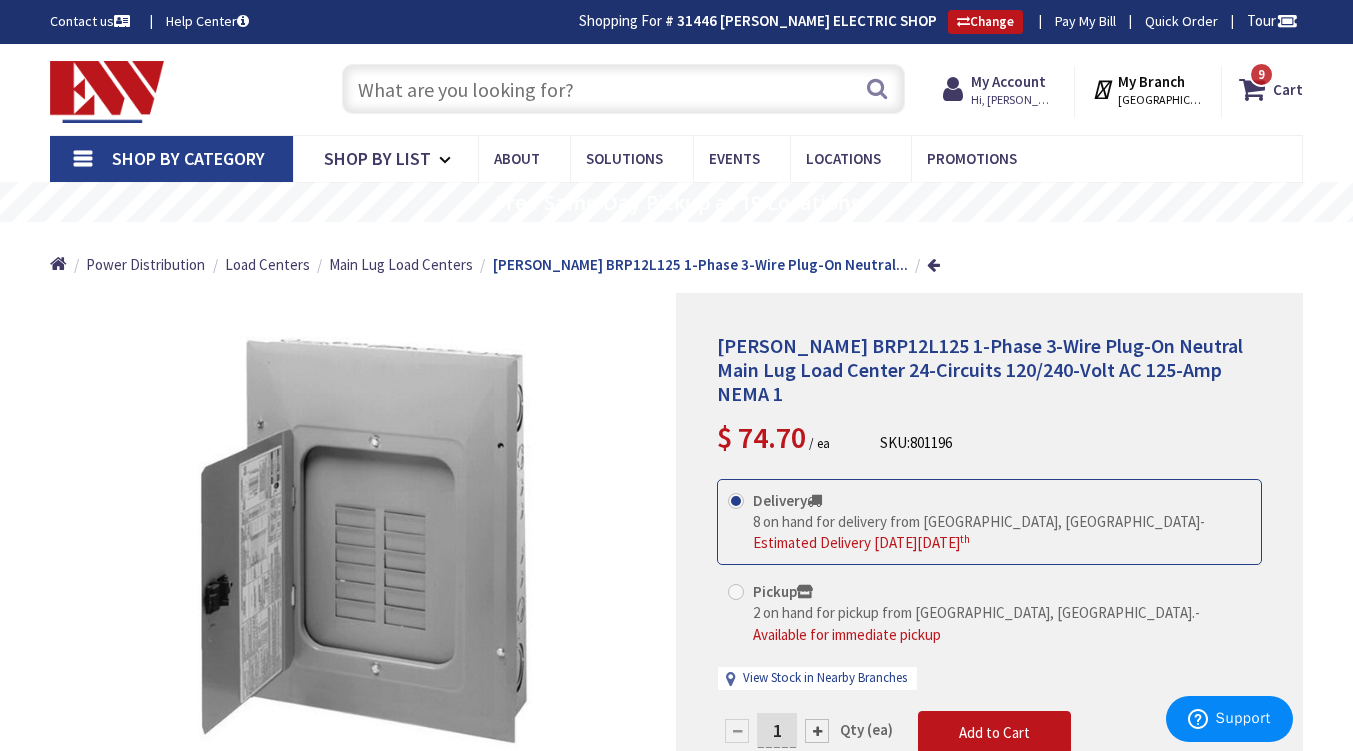 click on "[PERSON_NAME] BRP12L125 1-Phase 3-Wire Plug-On Neutral Main Lug Load Center 24-Circuits 120/240-Volt AC 125-Amp NEMA 1
$
74.70
/ ea
SKU:                 801196" at bounding box center [989, 396] 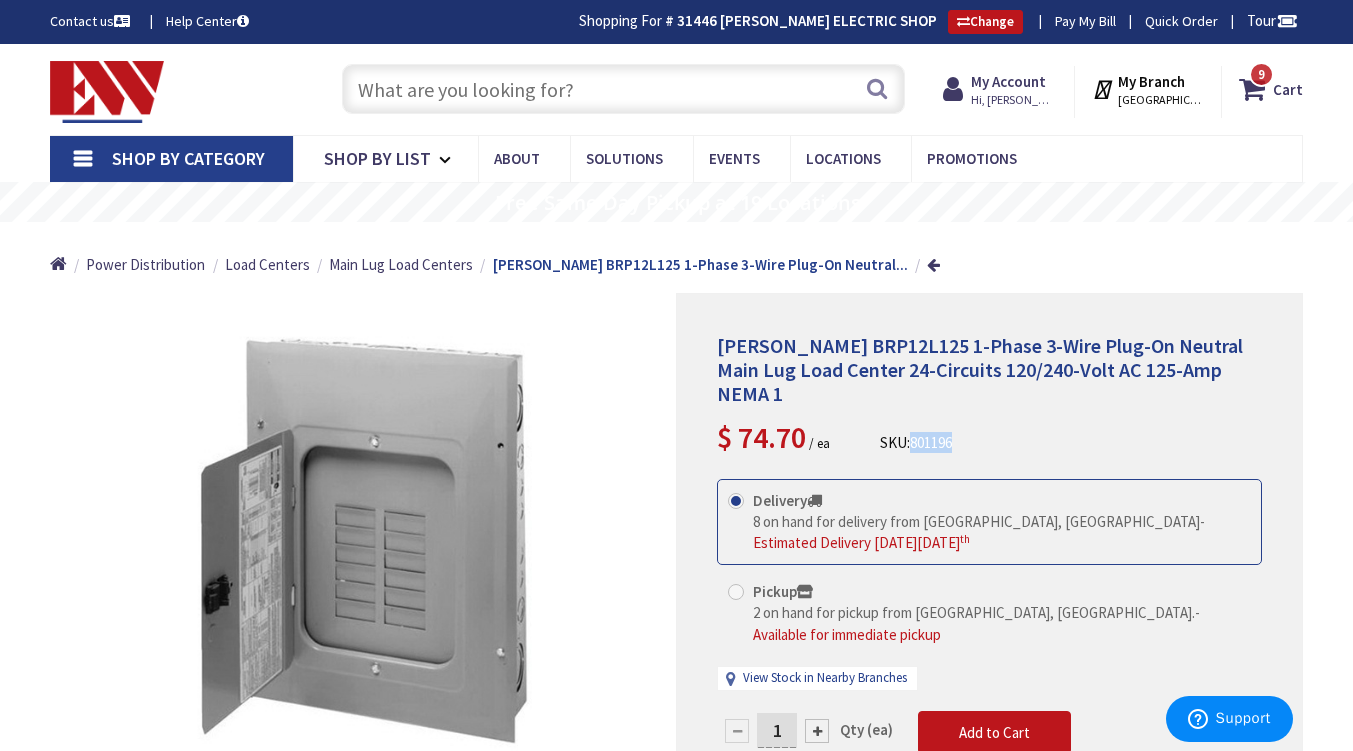 drag, startPoint x: 913, startPoint y: 420, endPoint x: 962, endPoint y: 422, distance: 49.0408 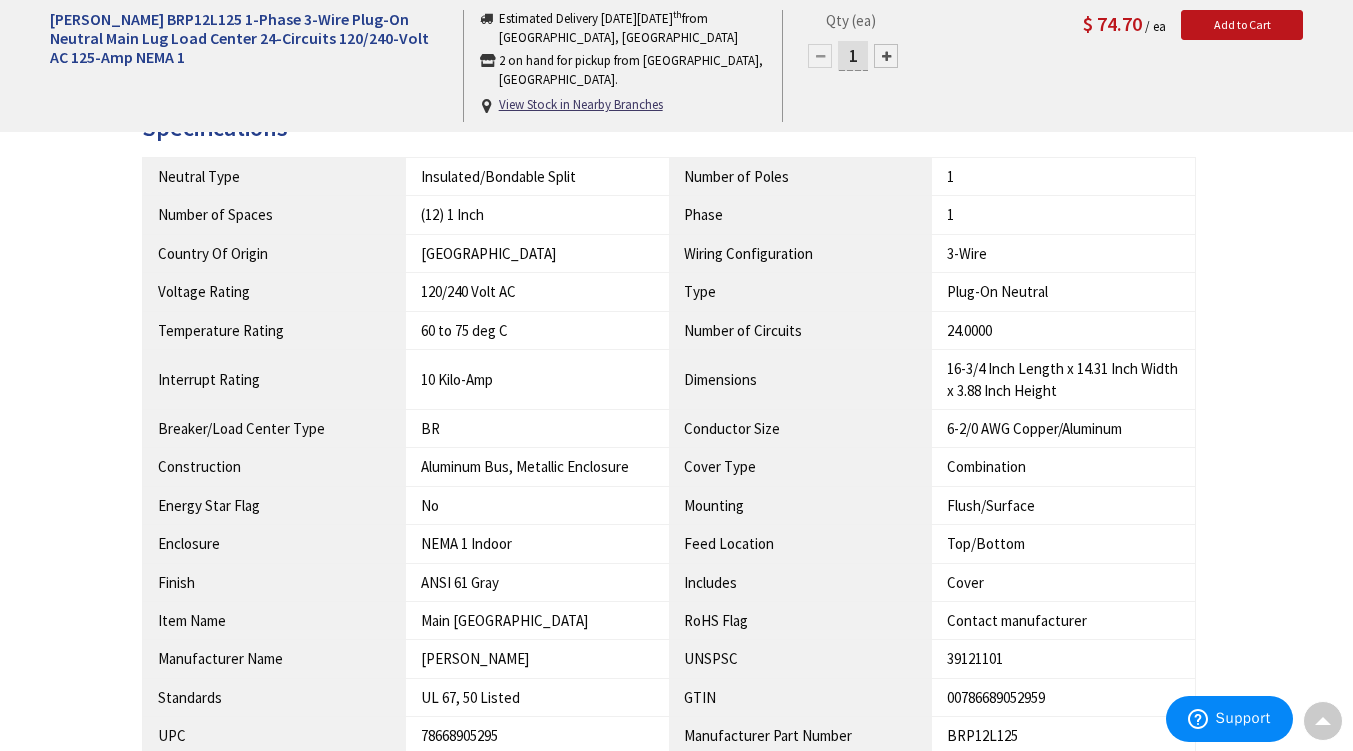 scroll, scrollTop: 1300, scrollLeft: 0, axis: vertical 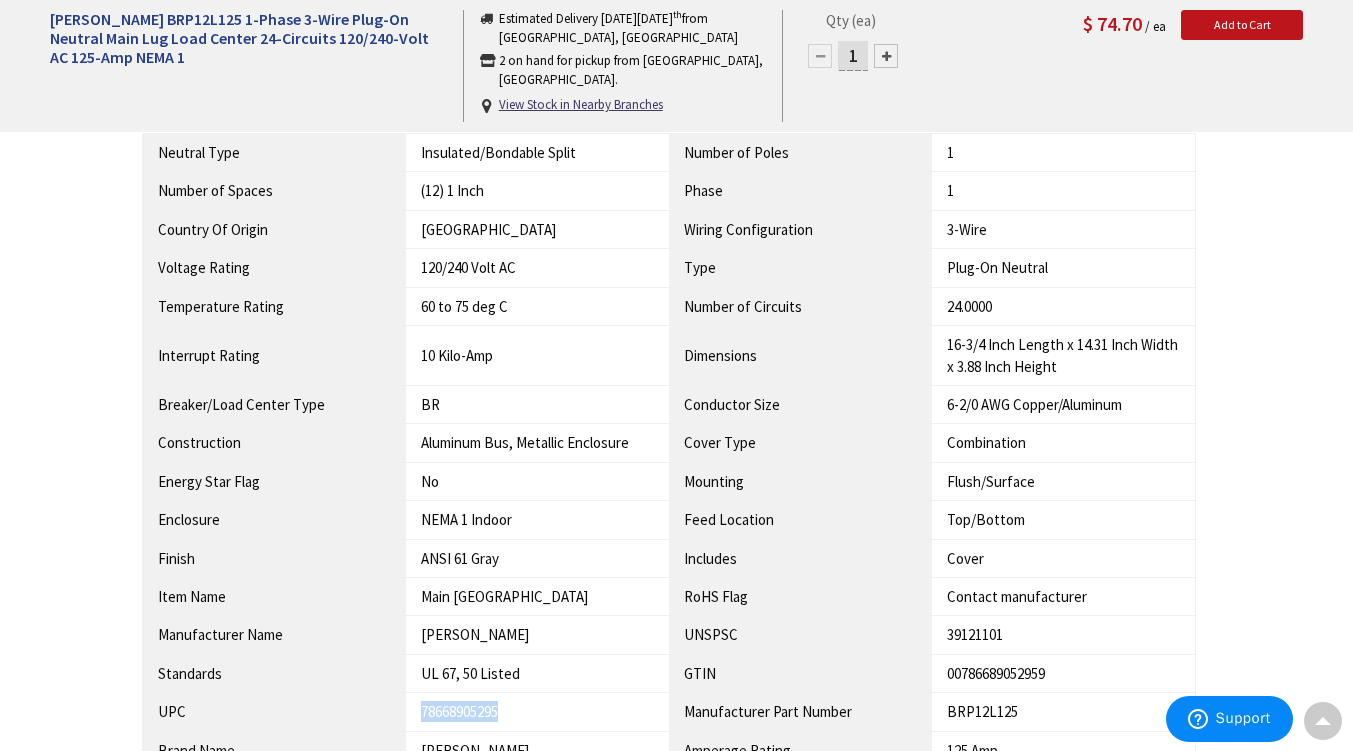 drag, startPoint x: 418, startPoint y: 674, endPoint x: 485, endPoint y: 676, distance: 67.02985 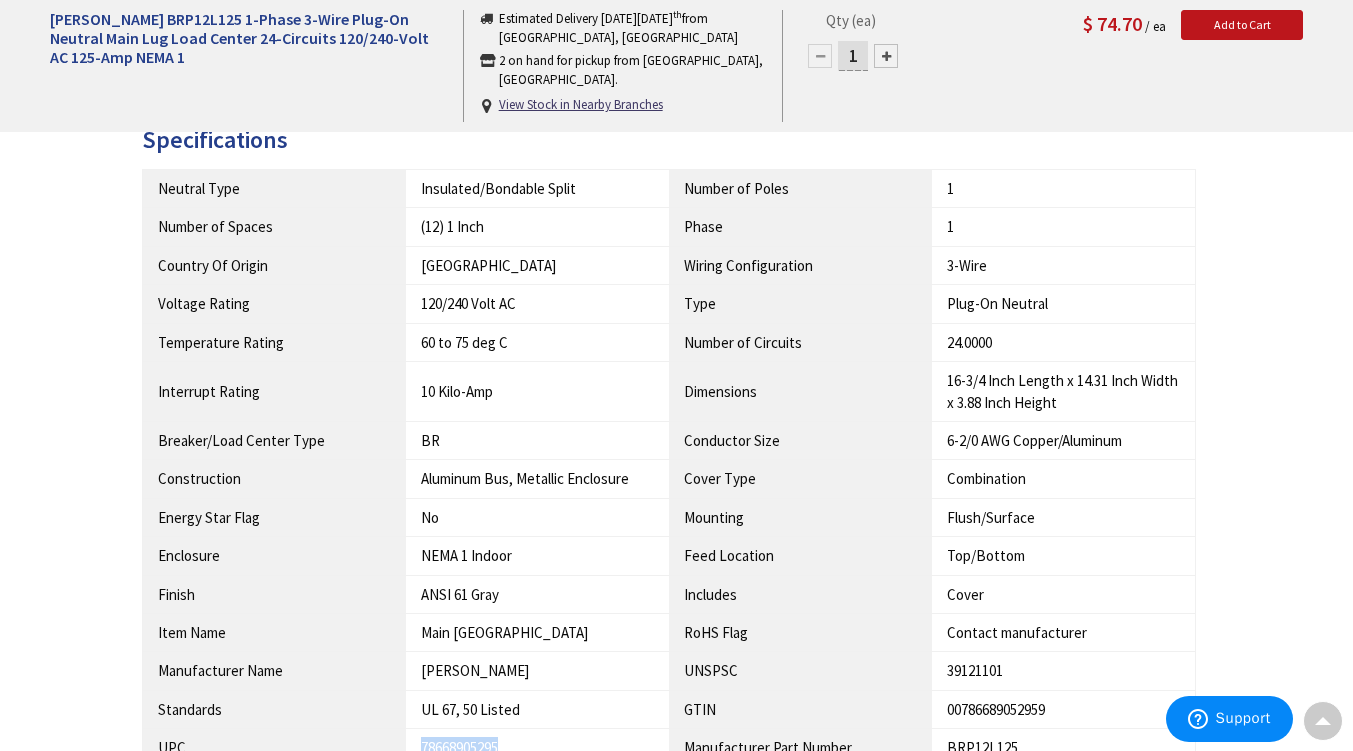 scroll, scrollTop: 1300, scrollLeft: 0, axis: vertical 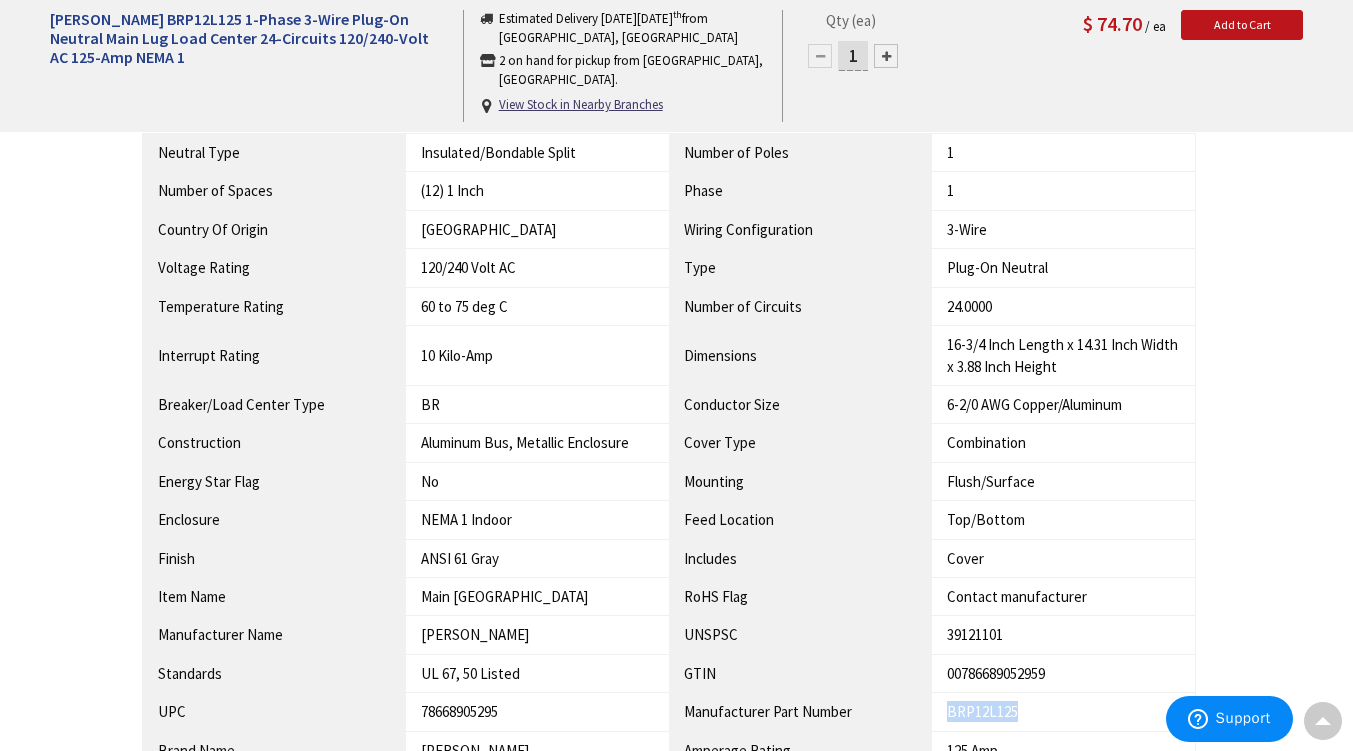 drag, startPoint x: 955, startPoint y: 676, endPoint x: 1029, endPoint y: 674, distance: 74.02702 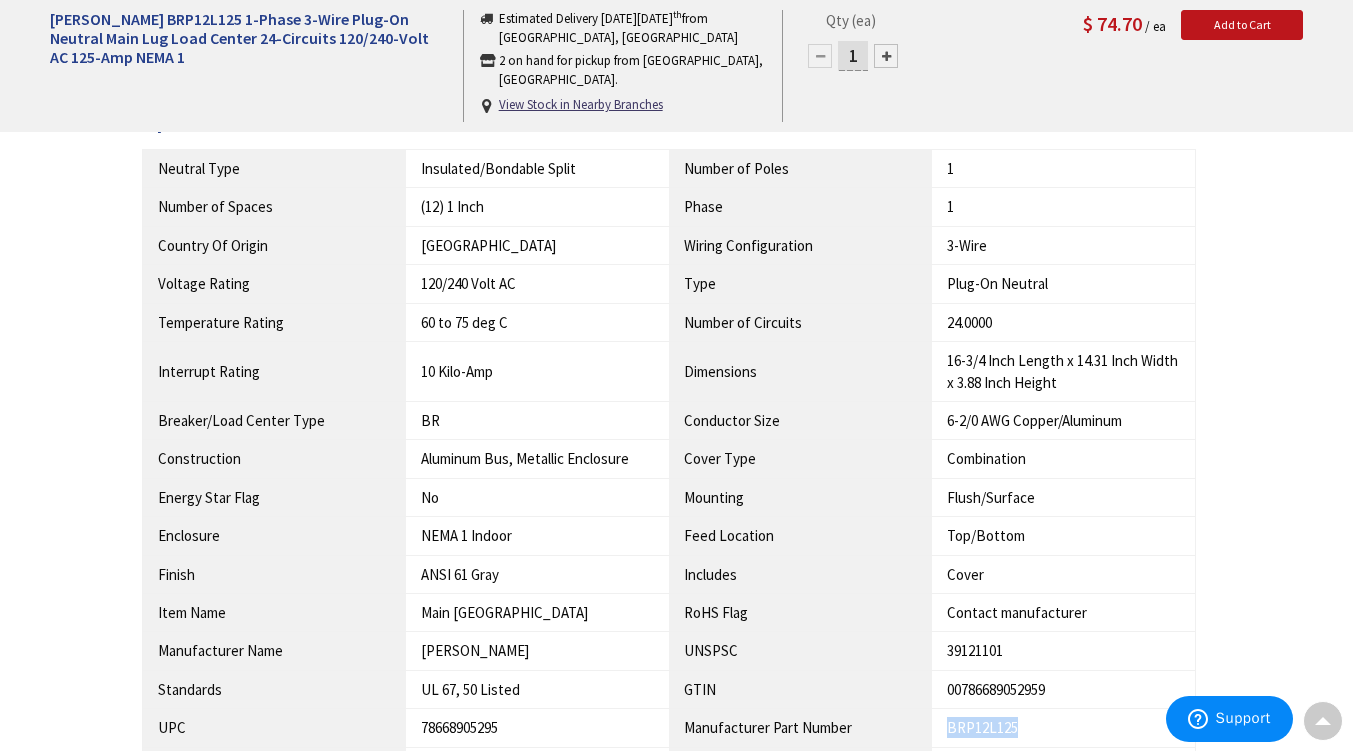scroll, scrollTop: 1400, scrollLeft: 0, axis: vertical 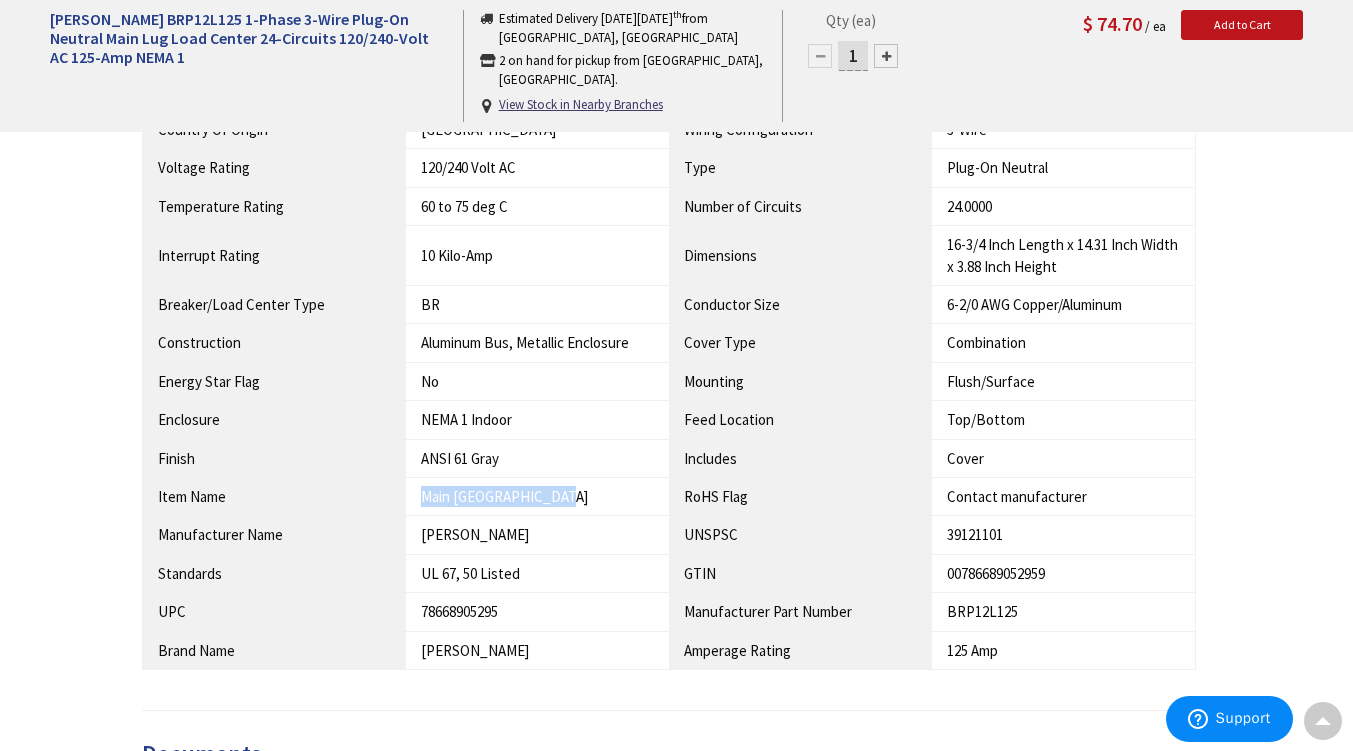 drag, startPoint x: 424, startPoint y: 463, endPoint x: 566, endPoint y: 461, distance: 142.01408 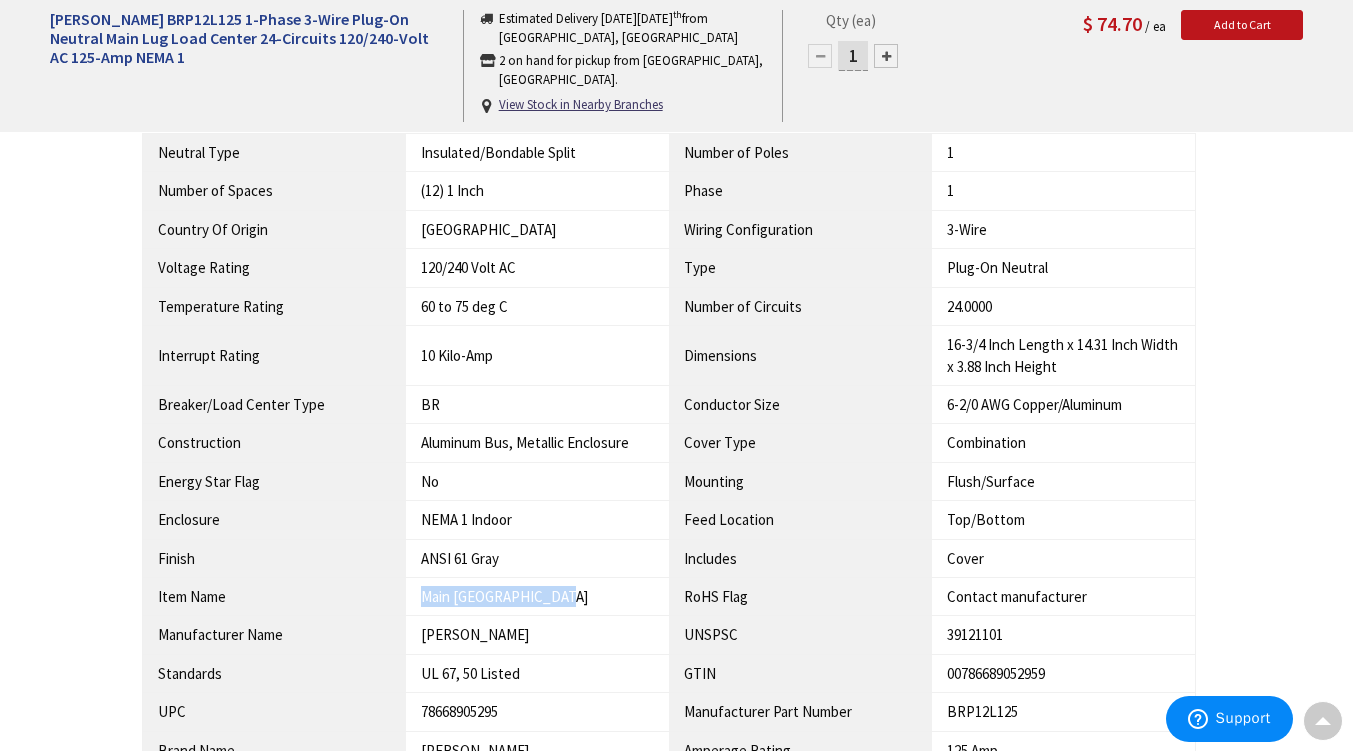 scroll, scrollTop: 1200, scrollLeft: 0, axis: vertical 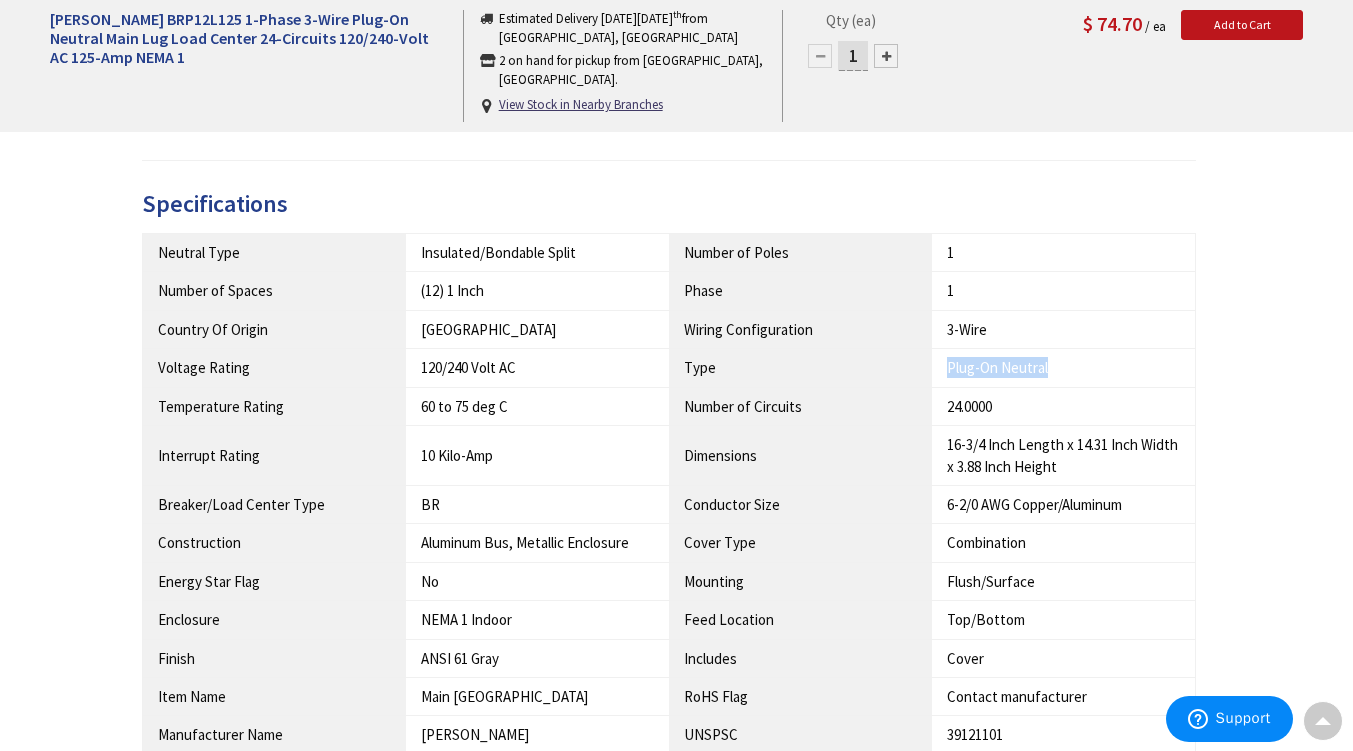 drag, startPoint x: 948, startPoint y: 335, endPoint x: 1071, endPoint y: 333, distance: 123.01626 